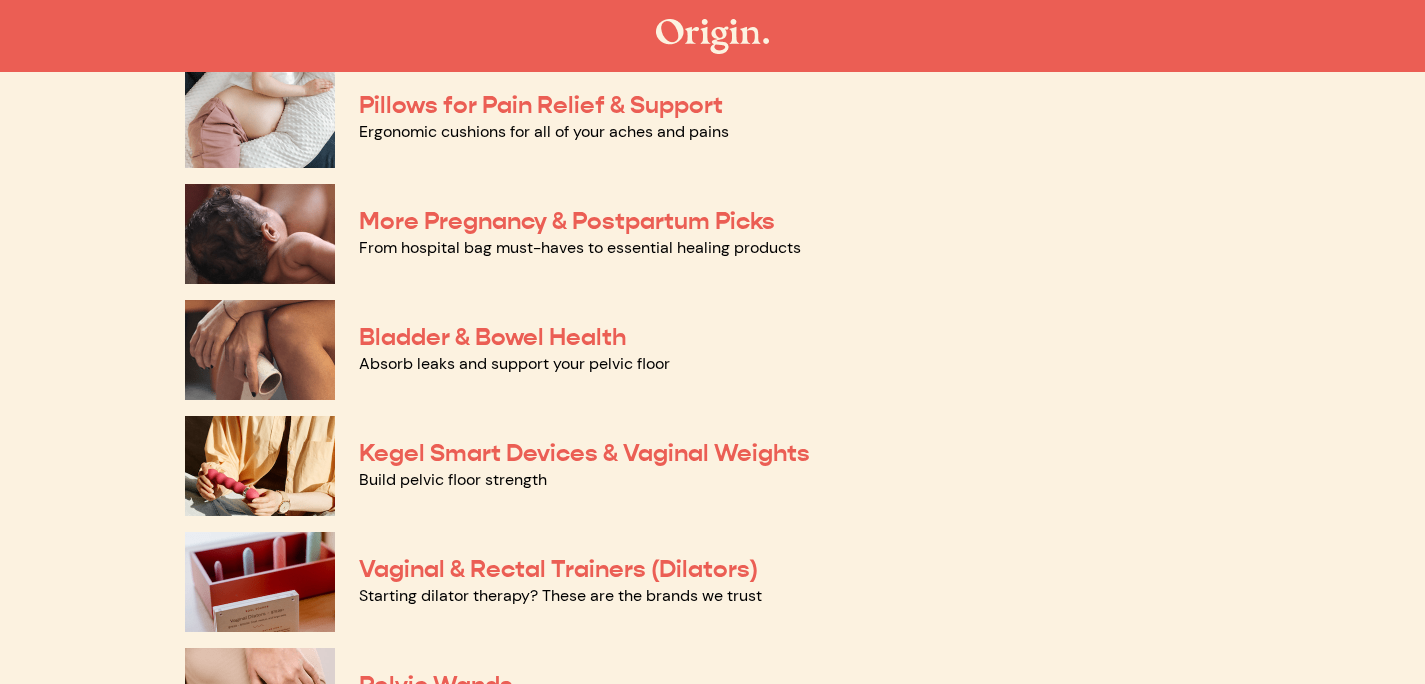 scroll, scrollTop: 445, scrollLeft: 0, axis: vertical 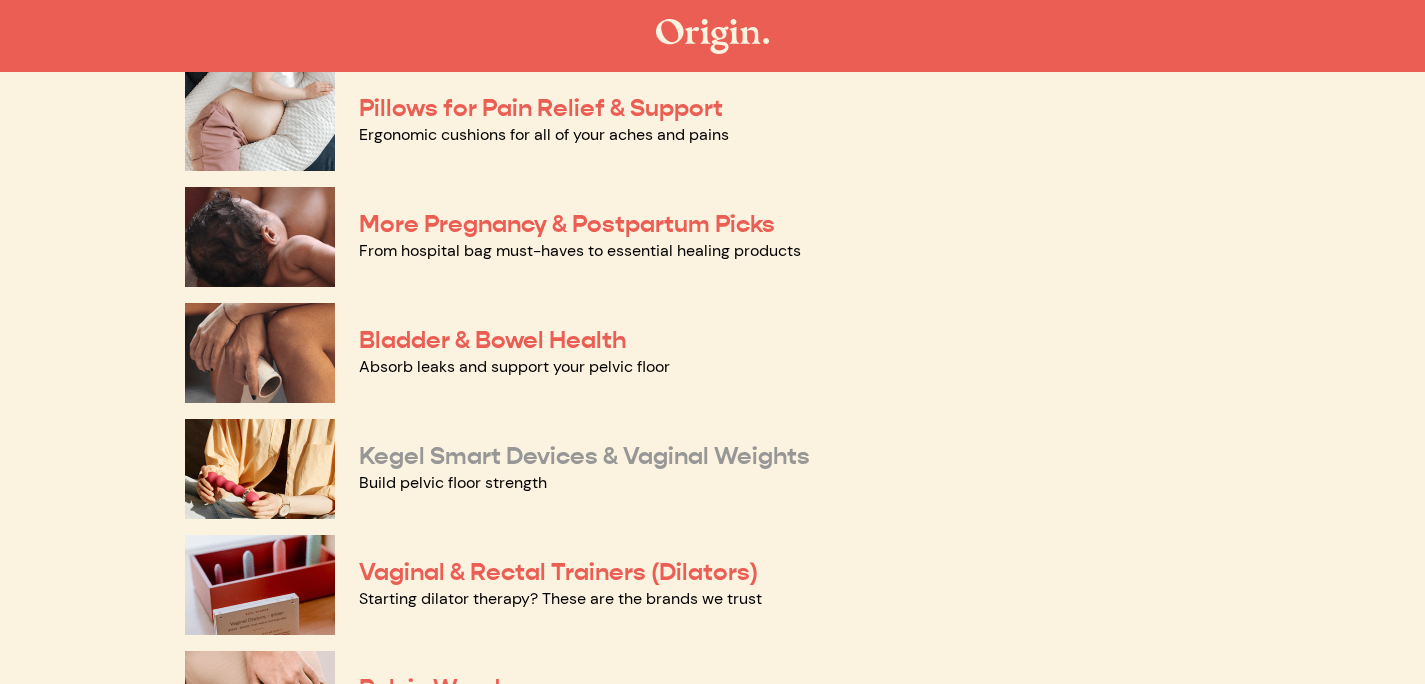 click on "Kegel Smart Devices & Vaginal Weights" at bounding box center (584, 456) 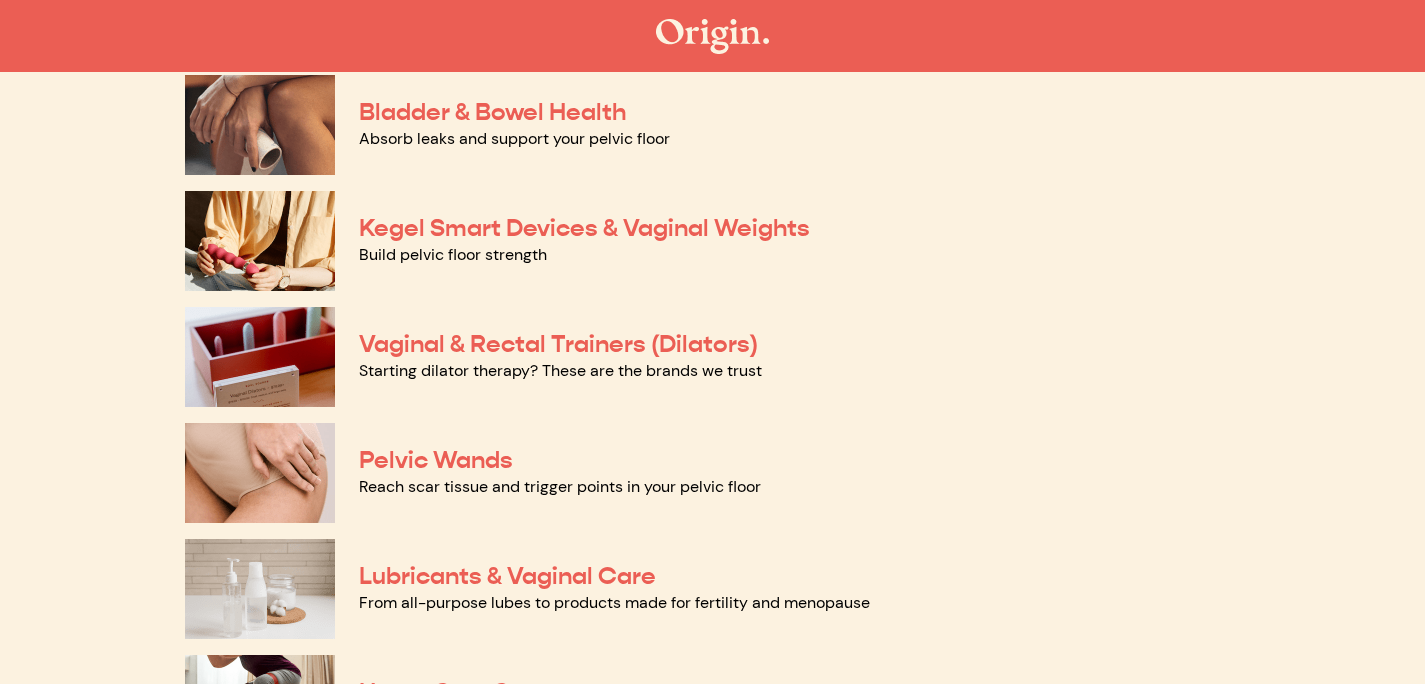 scroll, scrollTop: 696, scrollLeft: 0, axis: vertical 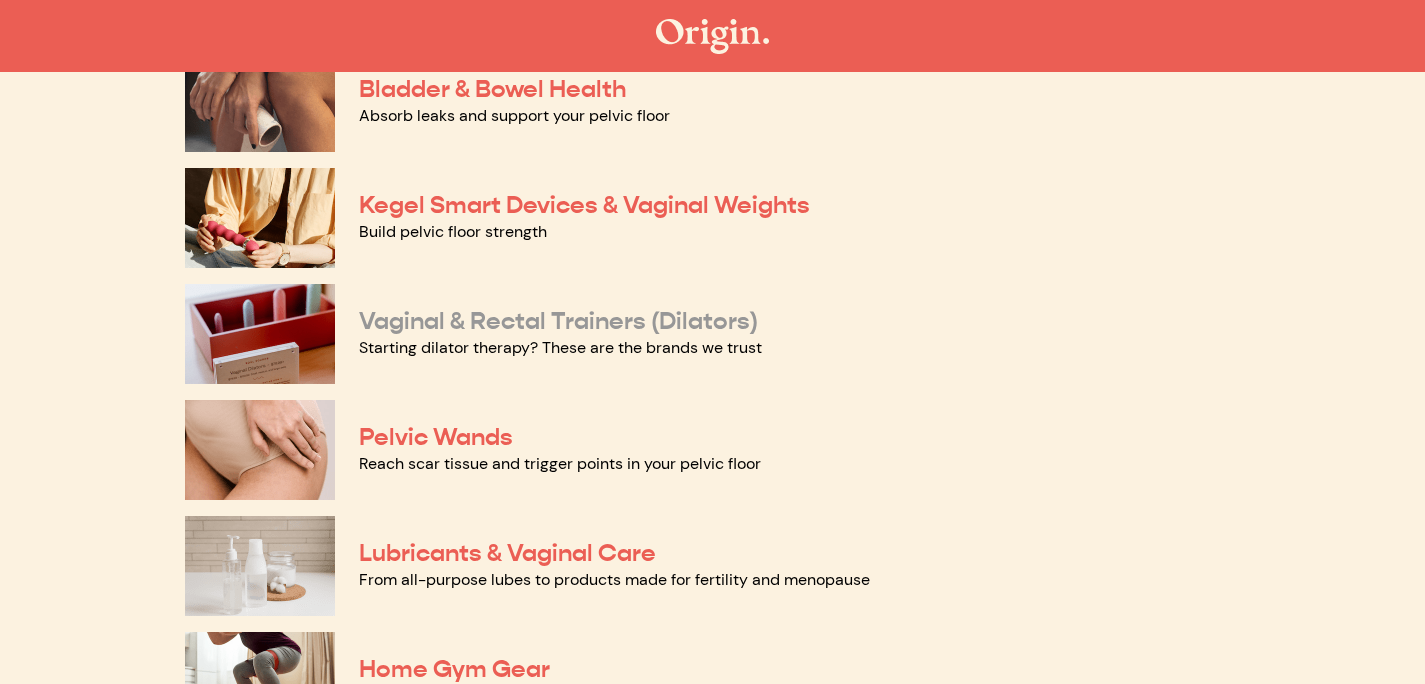 click on "Vaginal & Rectal Trainers (Dilators)" at bounding box center (558, 321) 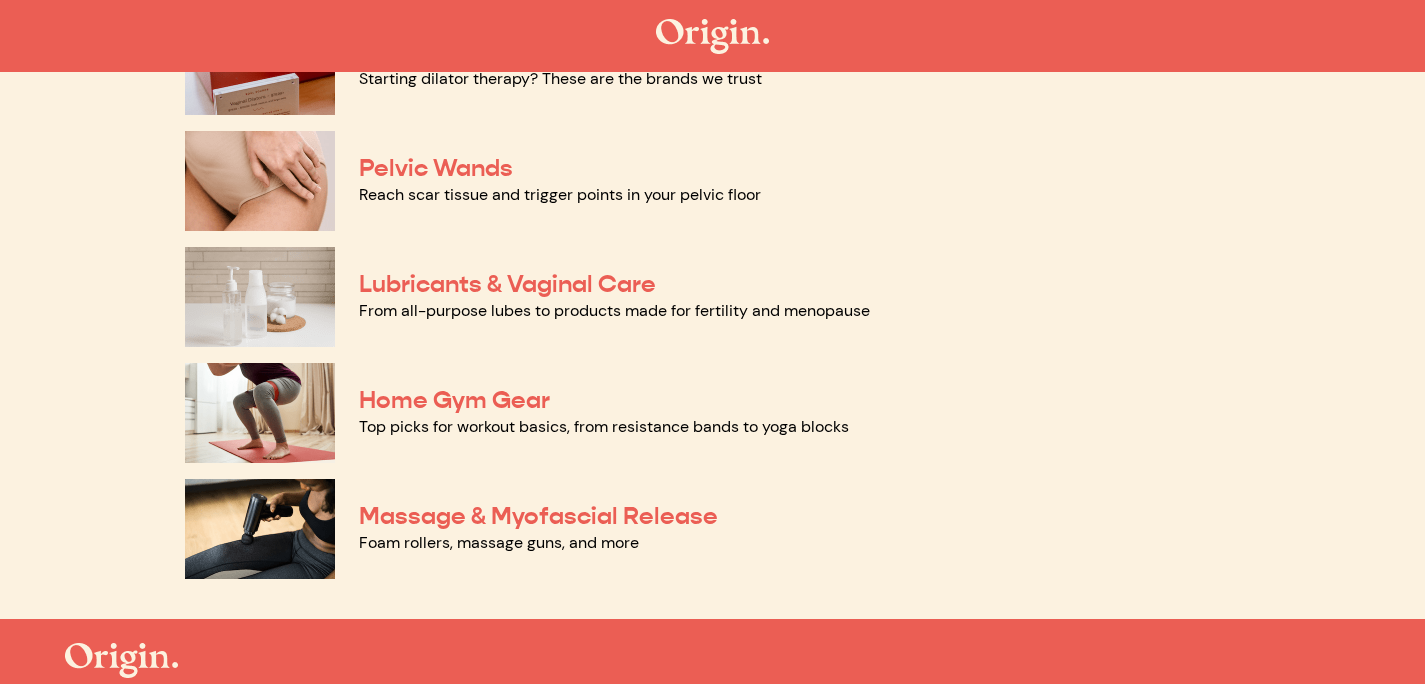 scroll, scrollTop: 967, scrollLeft: 0, axis: vertical 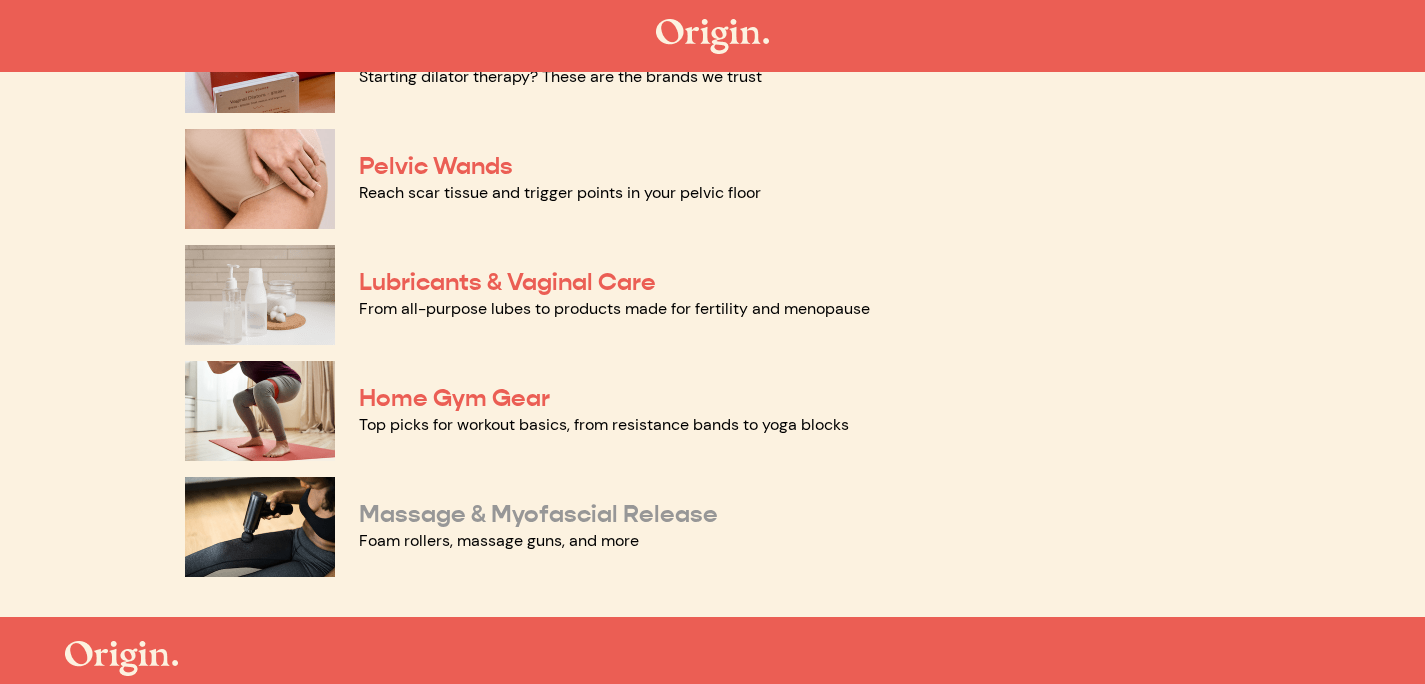 click on "Massage & Myofascial Release" at bounding box center [538, 514] 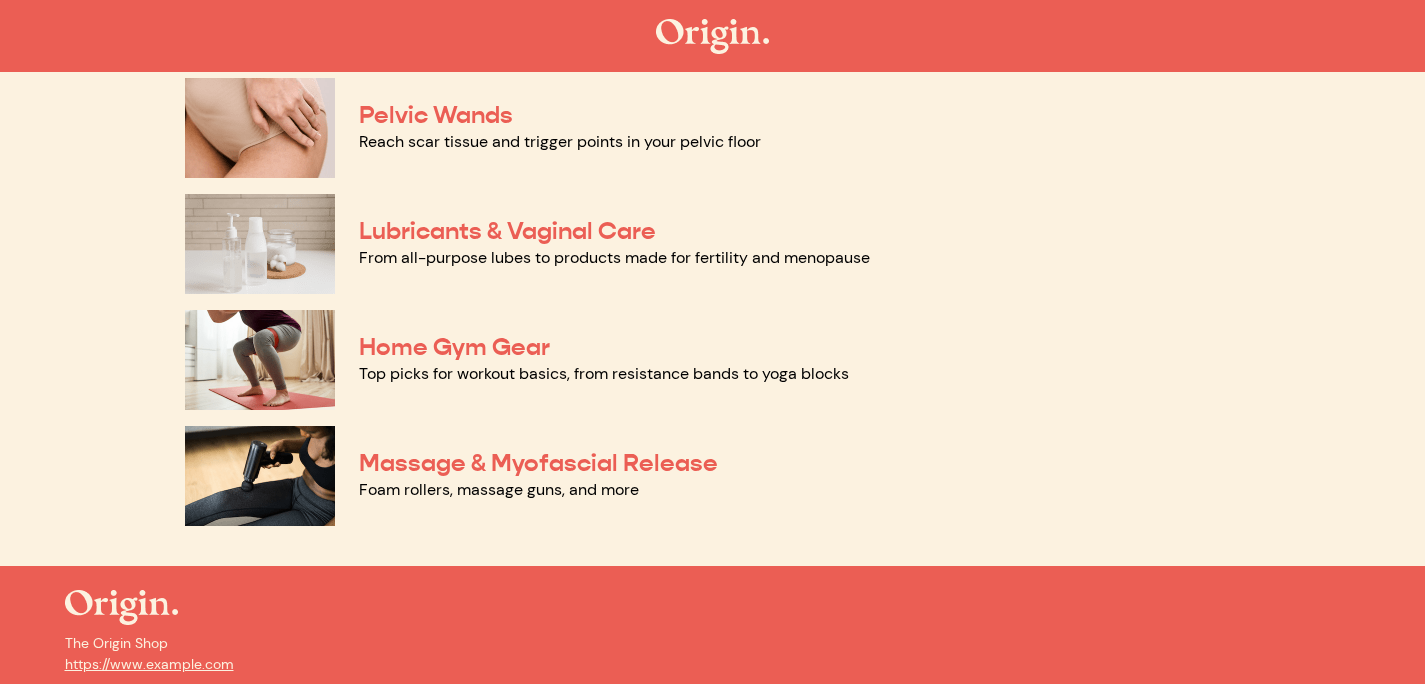 scroll, scrollTop: 1103, scrollLeft: 0, axis: vertical 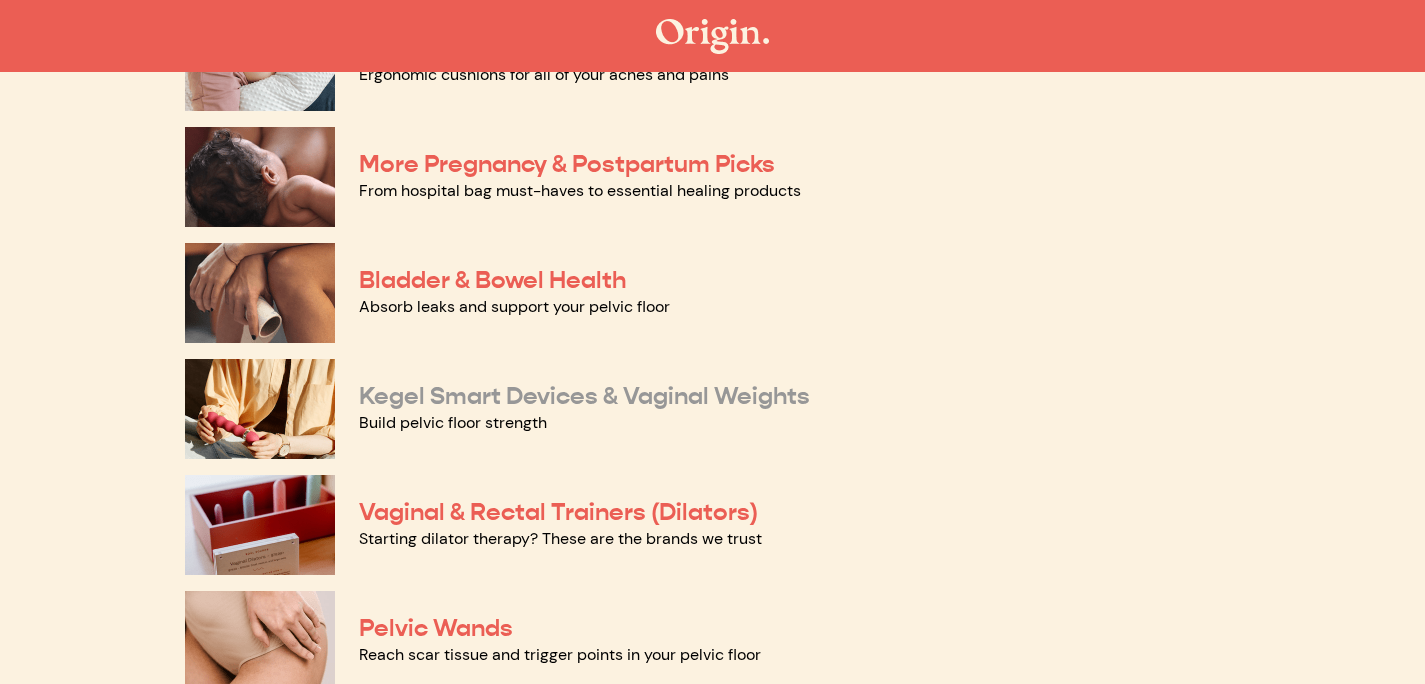 click on "Kegel Smart Devices & Vaginal Weights" at bounding box center (584, 396) 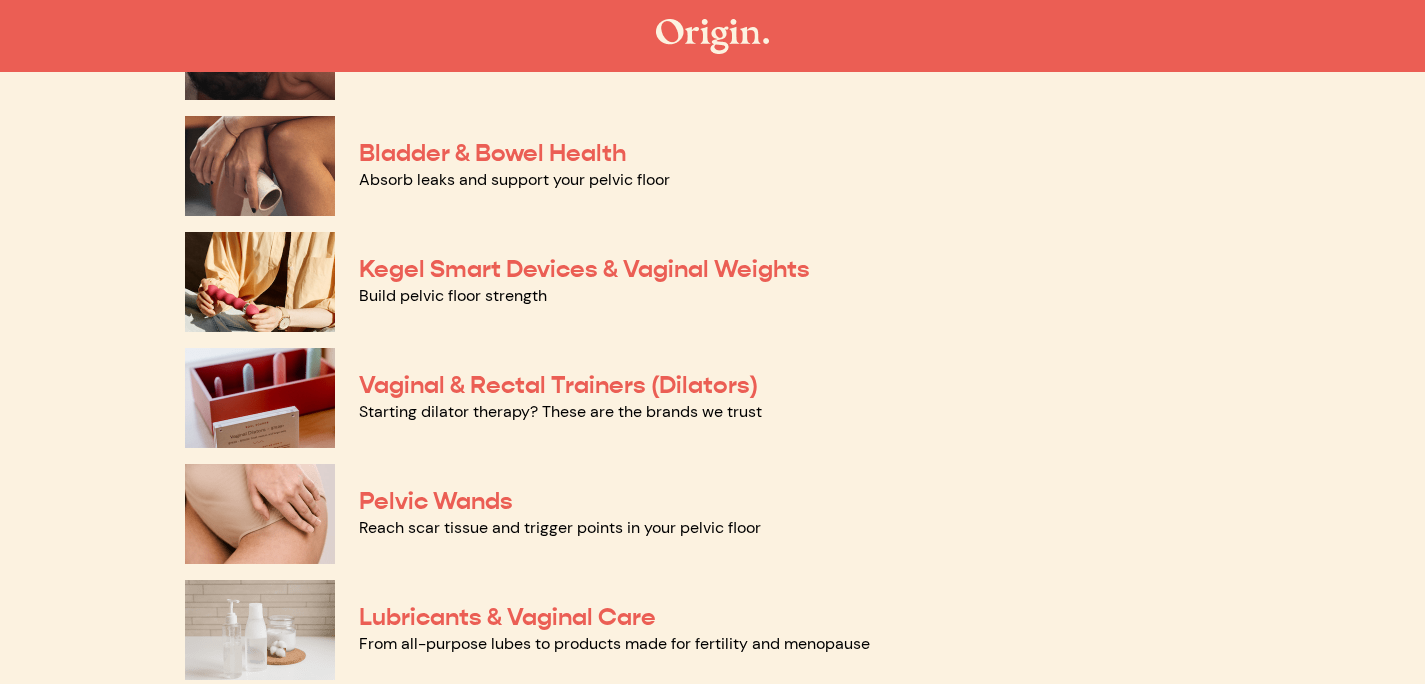 scroll, scrollTop: 642, scrollLeft: 0, axis: vertical 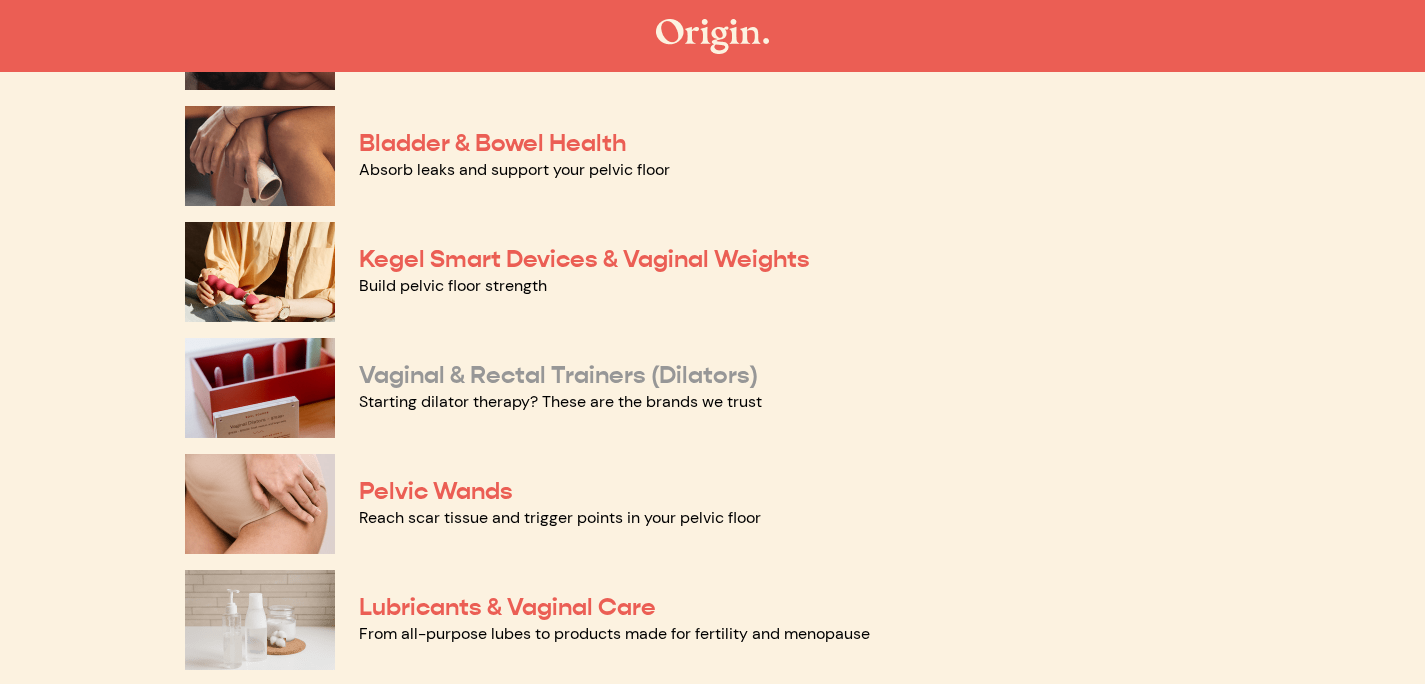 click on "Vaginal & Rectal Trainers (Dilators)" at bounding box center (558, 375) 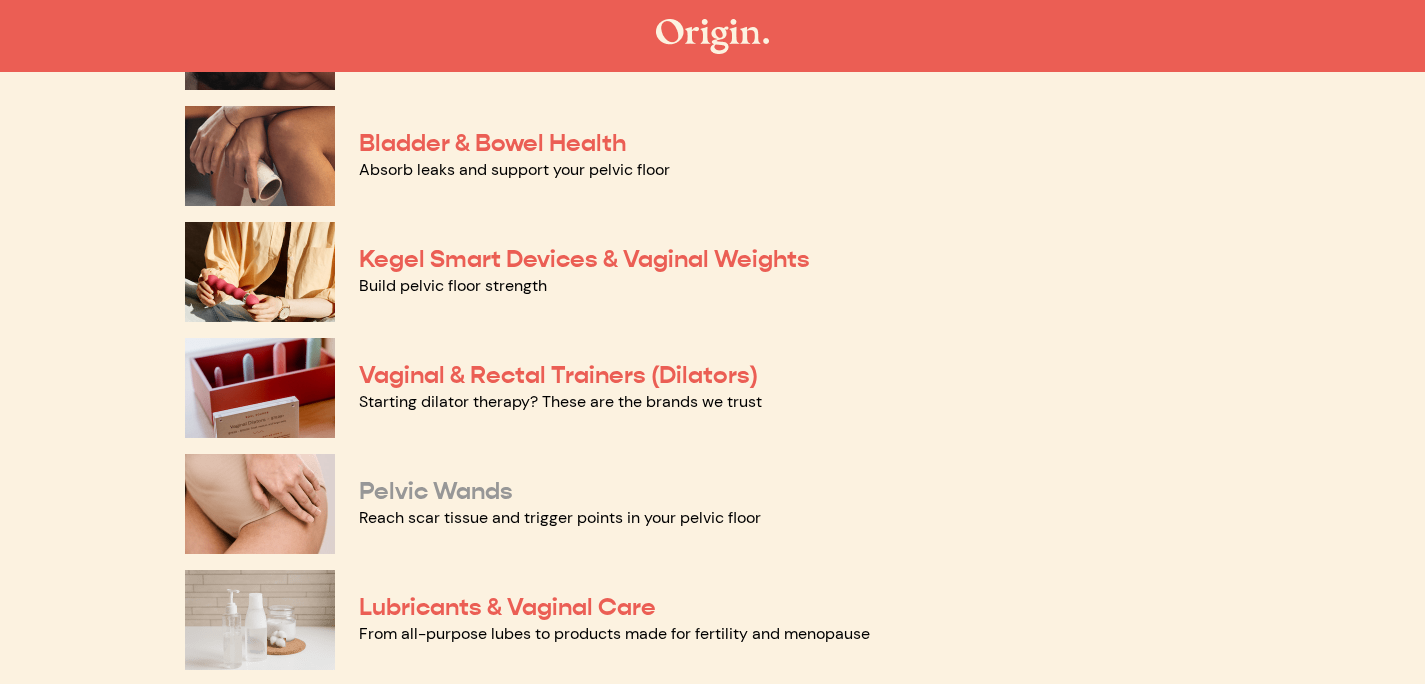 click on "Pelvic Wands" at bounding box center [436, 491] 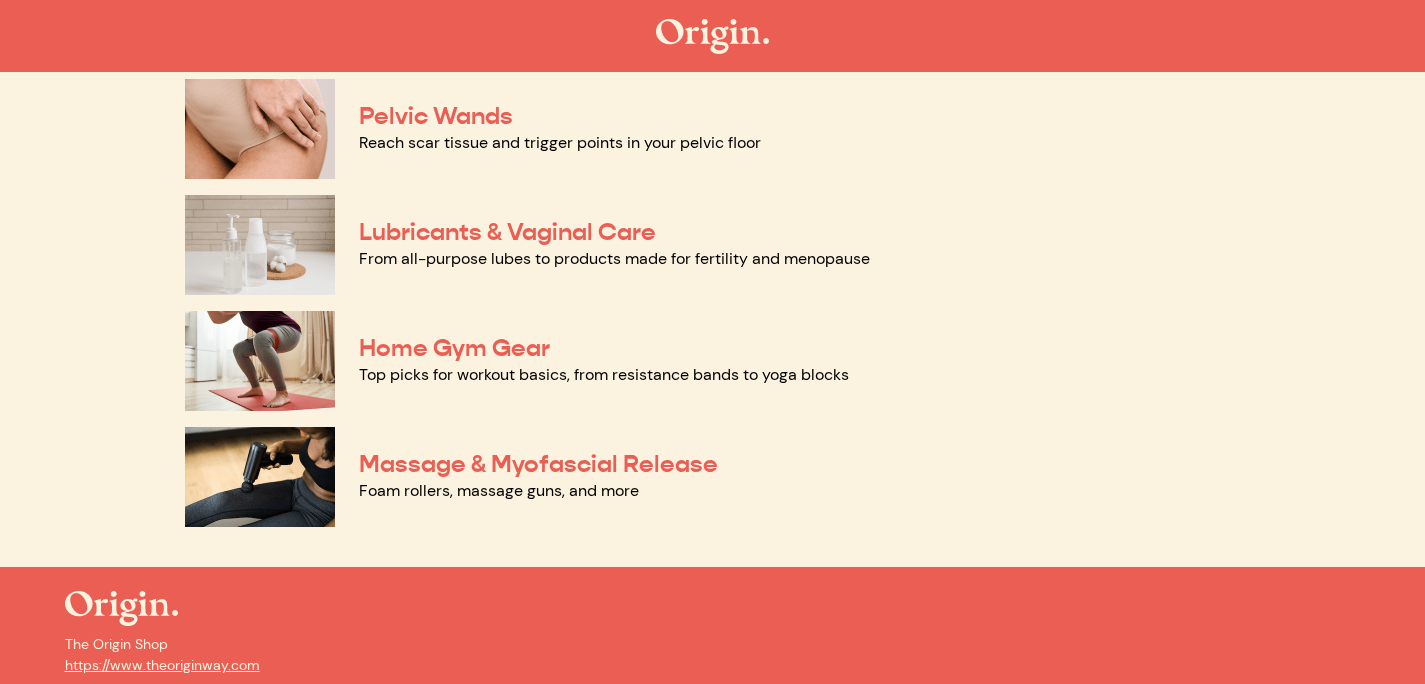 scroll, scrollTop: 1034, scrollLeft: 0, axis: vertical 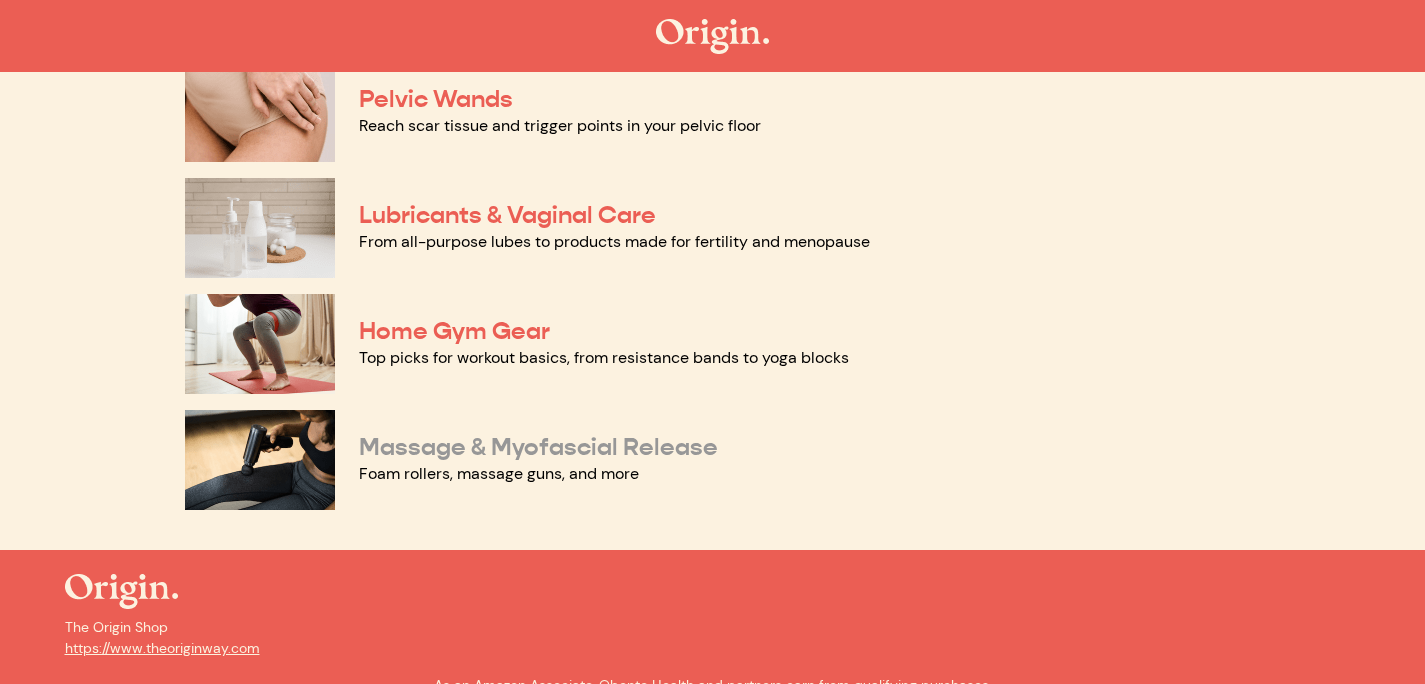 click on "Massage & Myofascial Release" at bounding box center (538, 447) 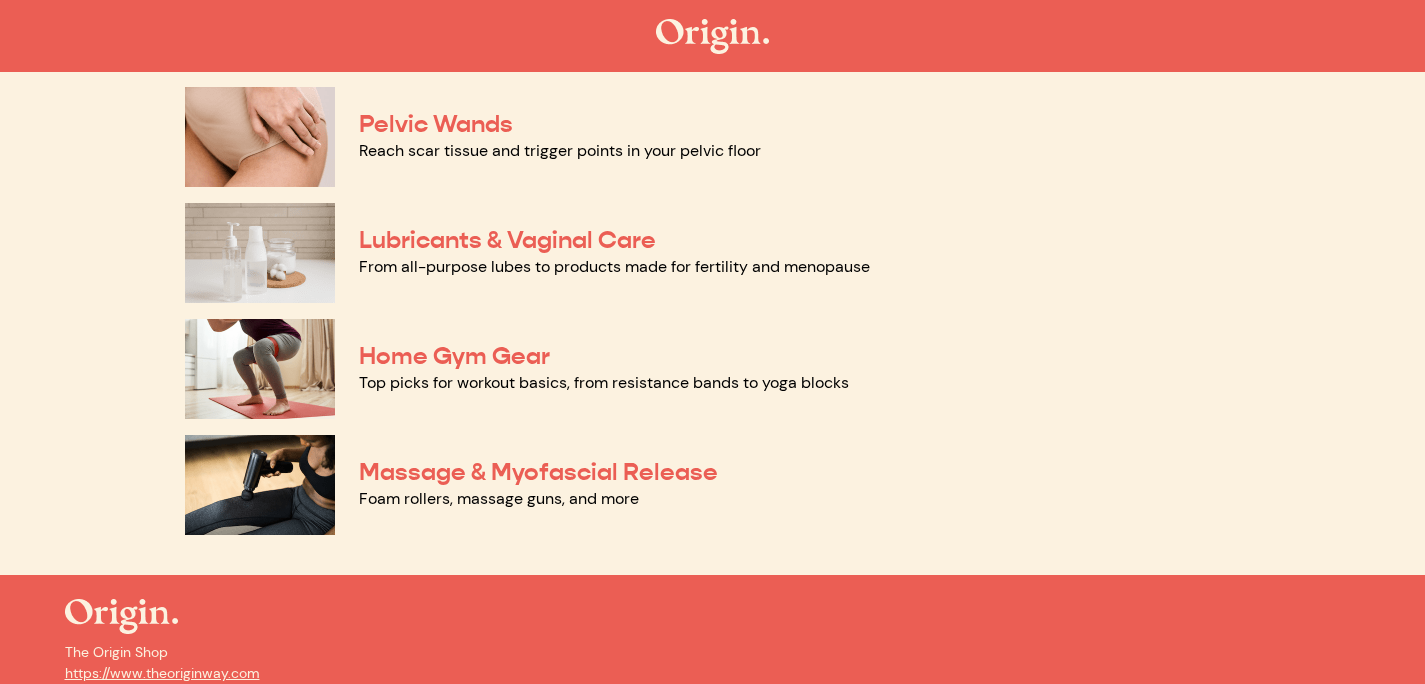 scroll, scrollTop: 1004, scrollLeft: 0, axis: vertical 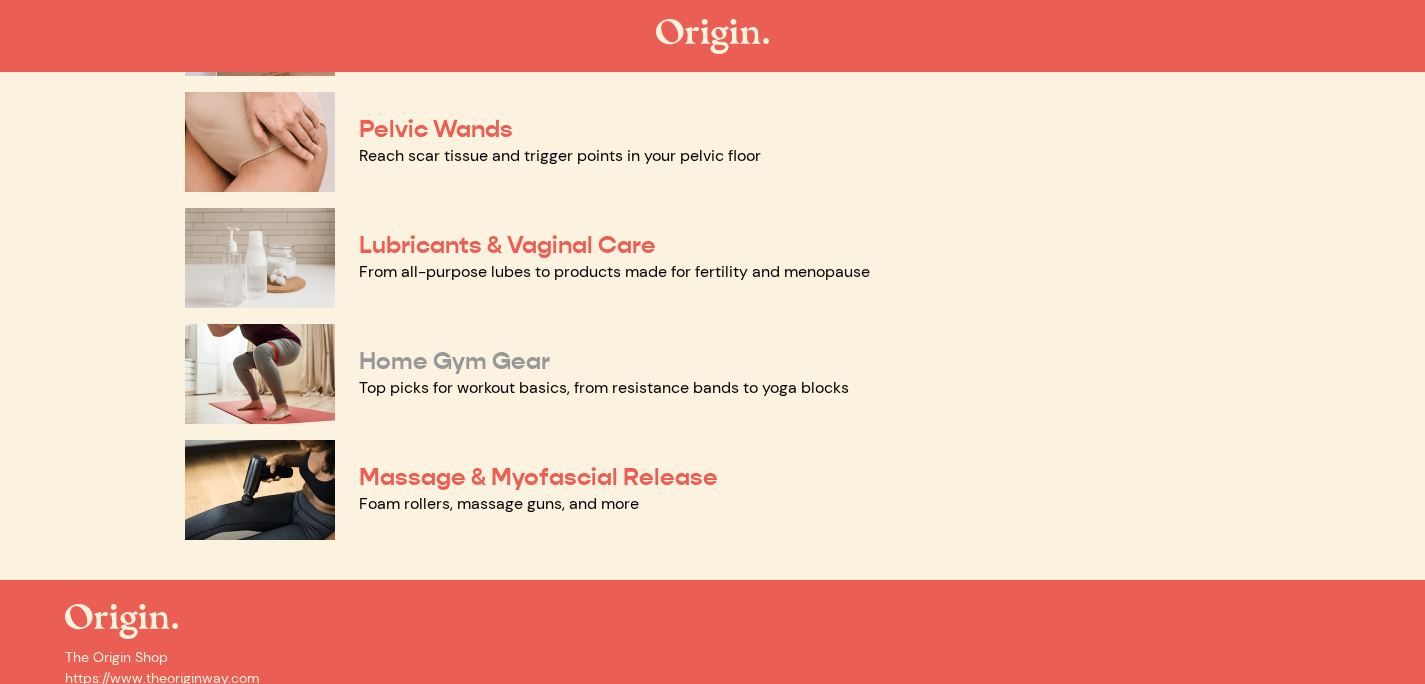click on "Home Gym Gear" at bounding box center [454, 361] 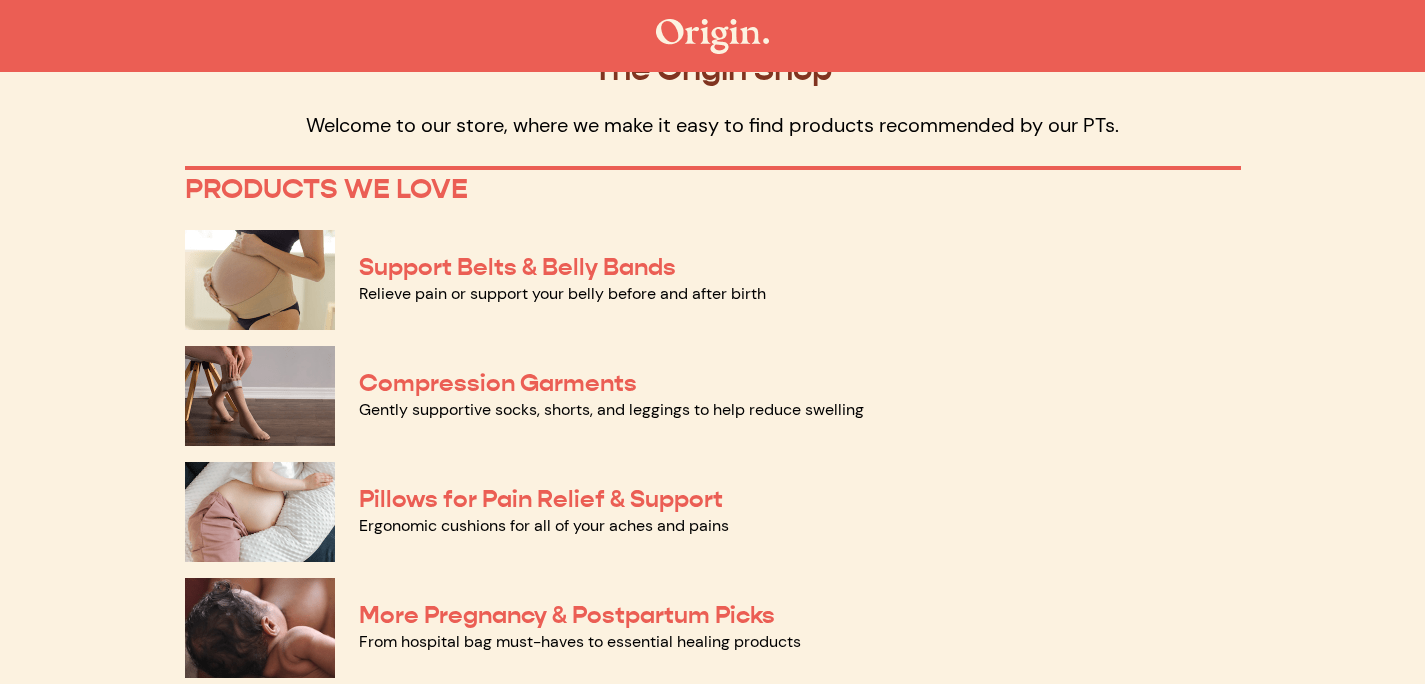 scroll, scrollTop: 0, scrollLeft: 0, axis: both 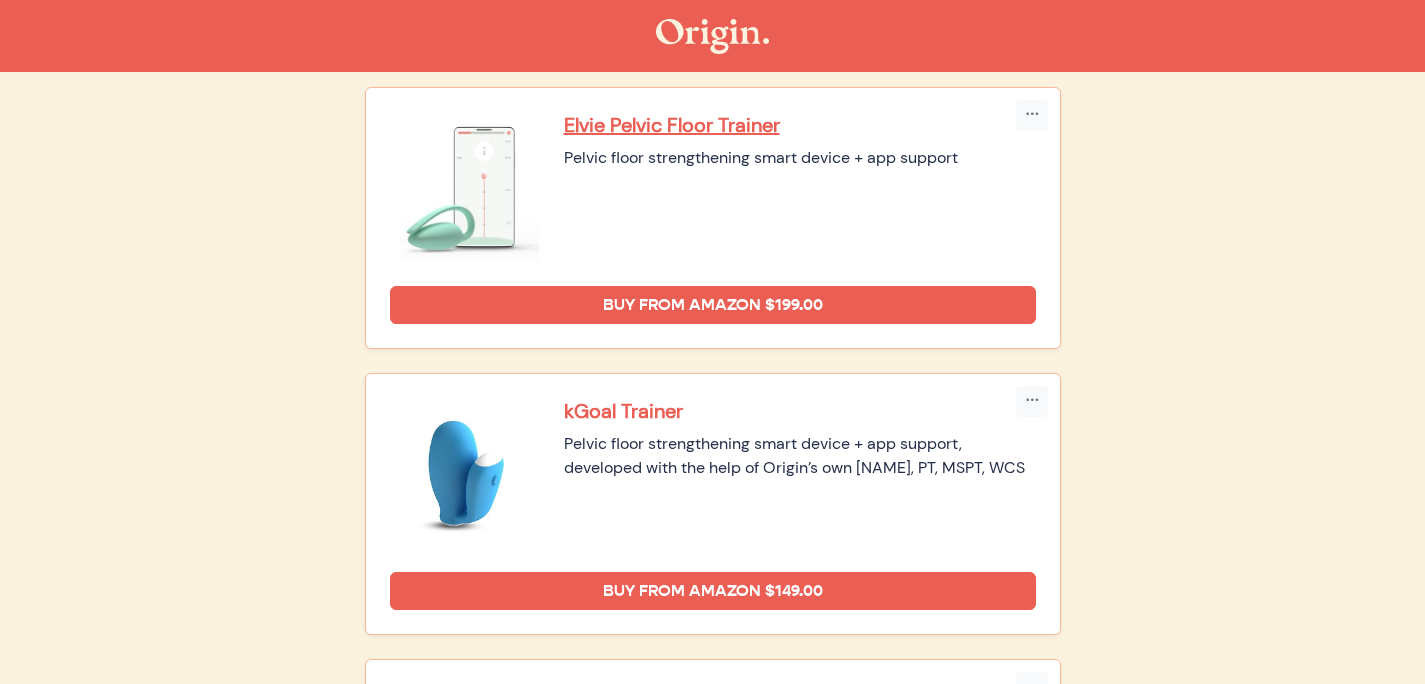 click on "kGoal Trainer" at bounding box center (800, 411) 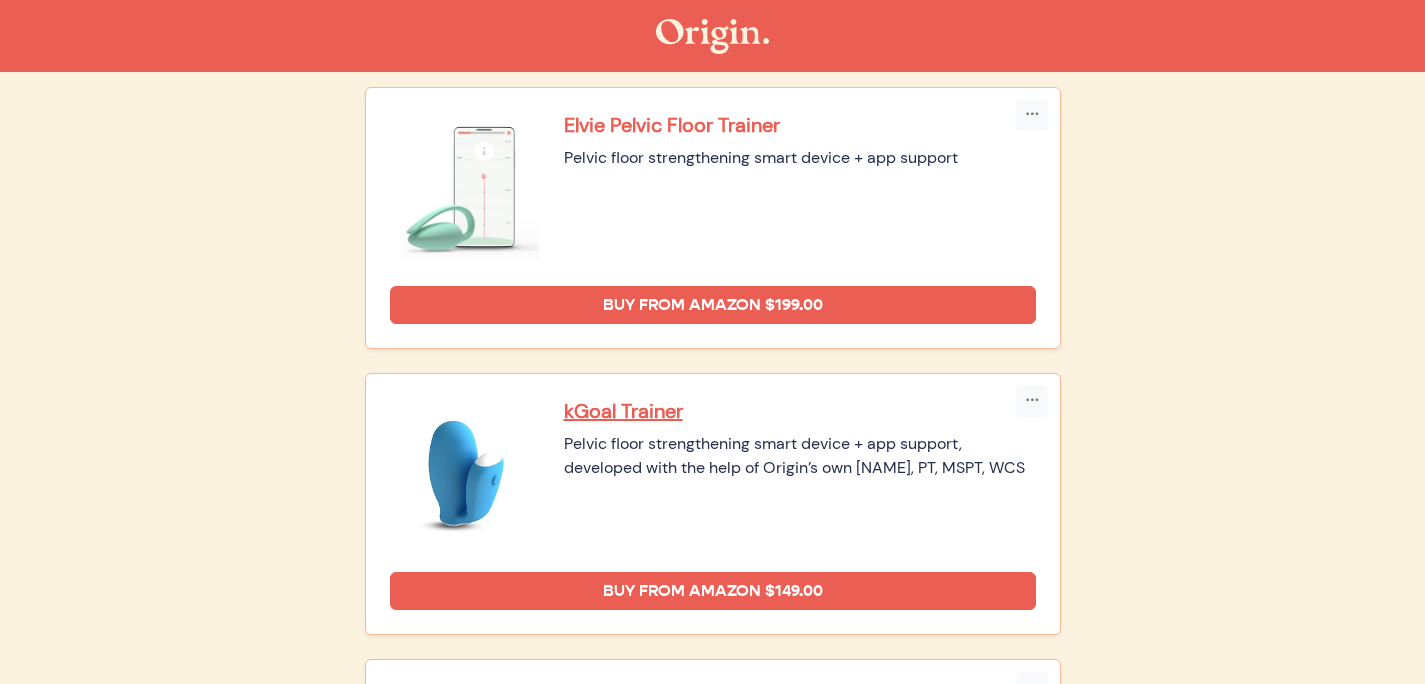 click on "Elvie Pelvic Floor Trainer" at bounding box center (800, 125) 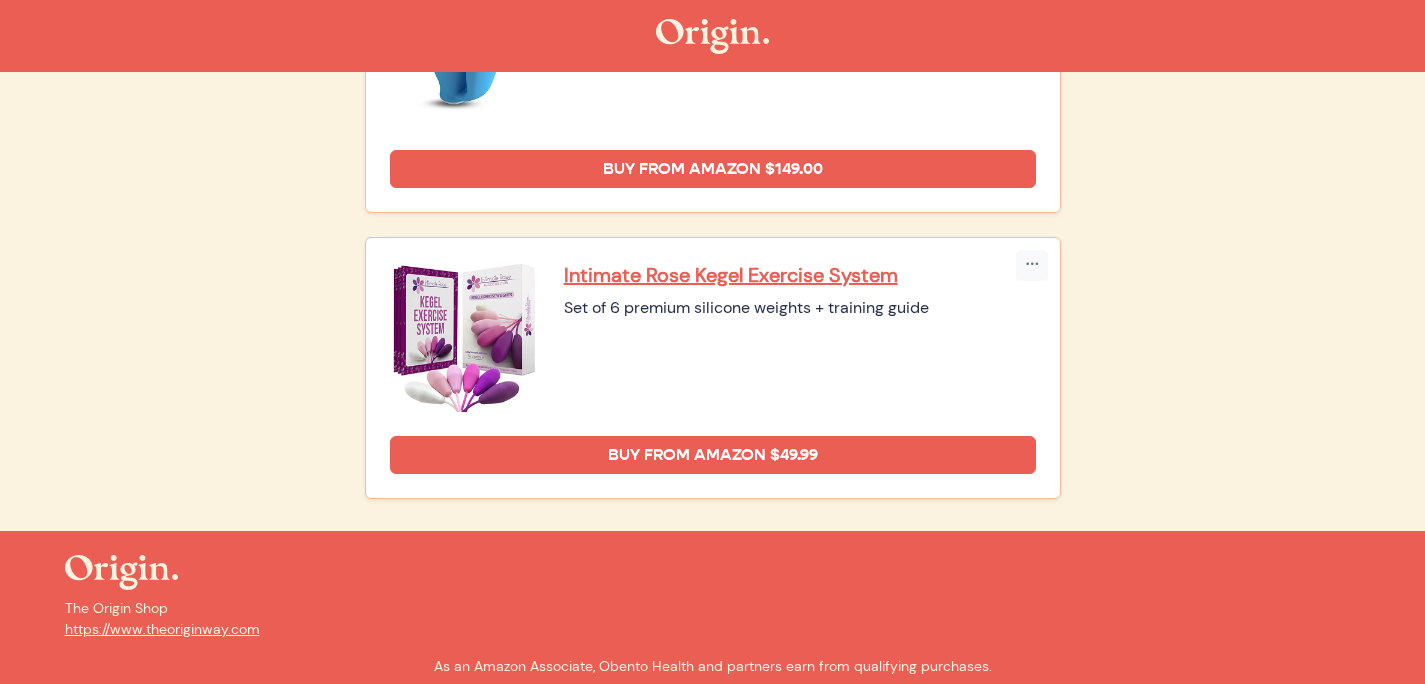 scroll, scrollTop: 679, scrollLeft: 0, axis: vertical 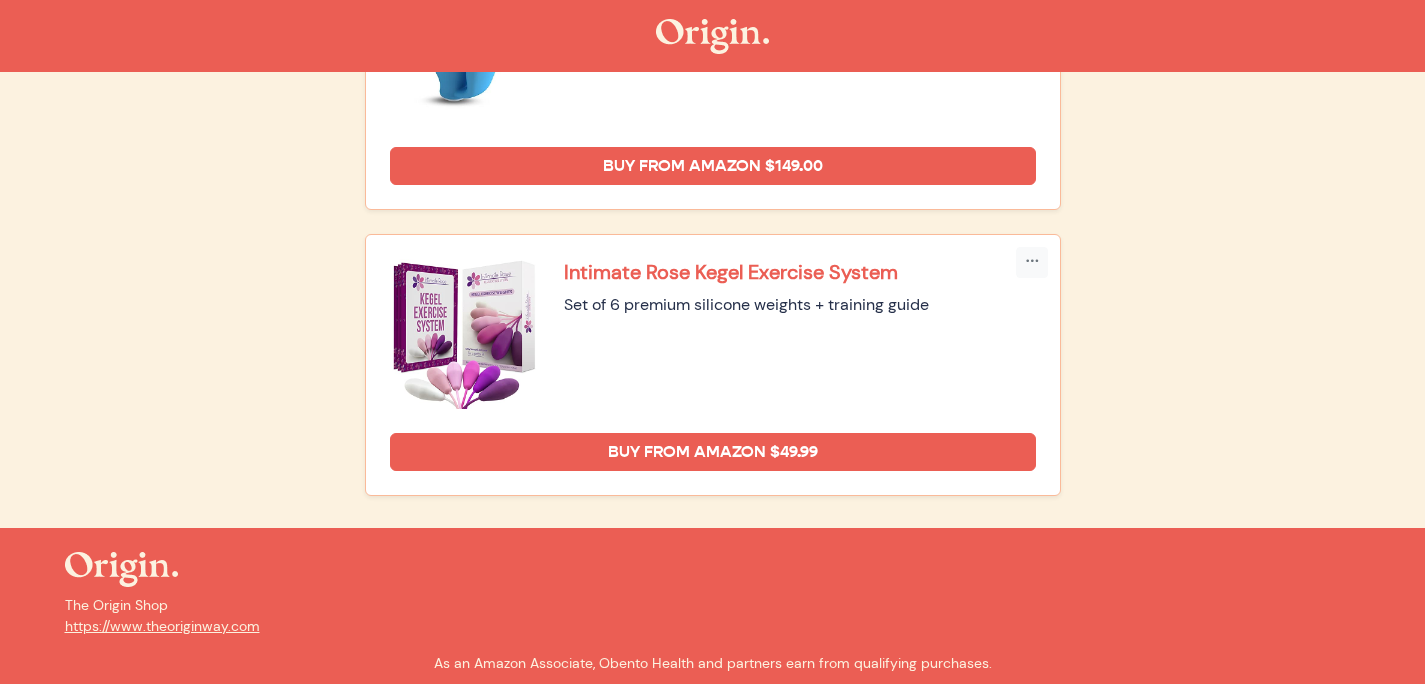 click on "Intimate Rose Kegel Exercise System" at bounding box center [800, 272] 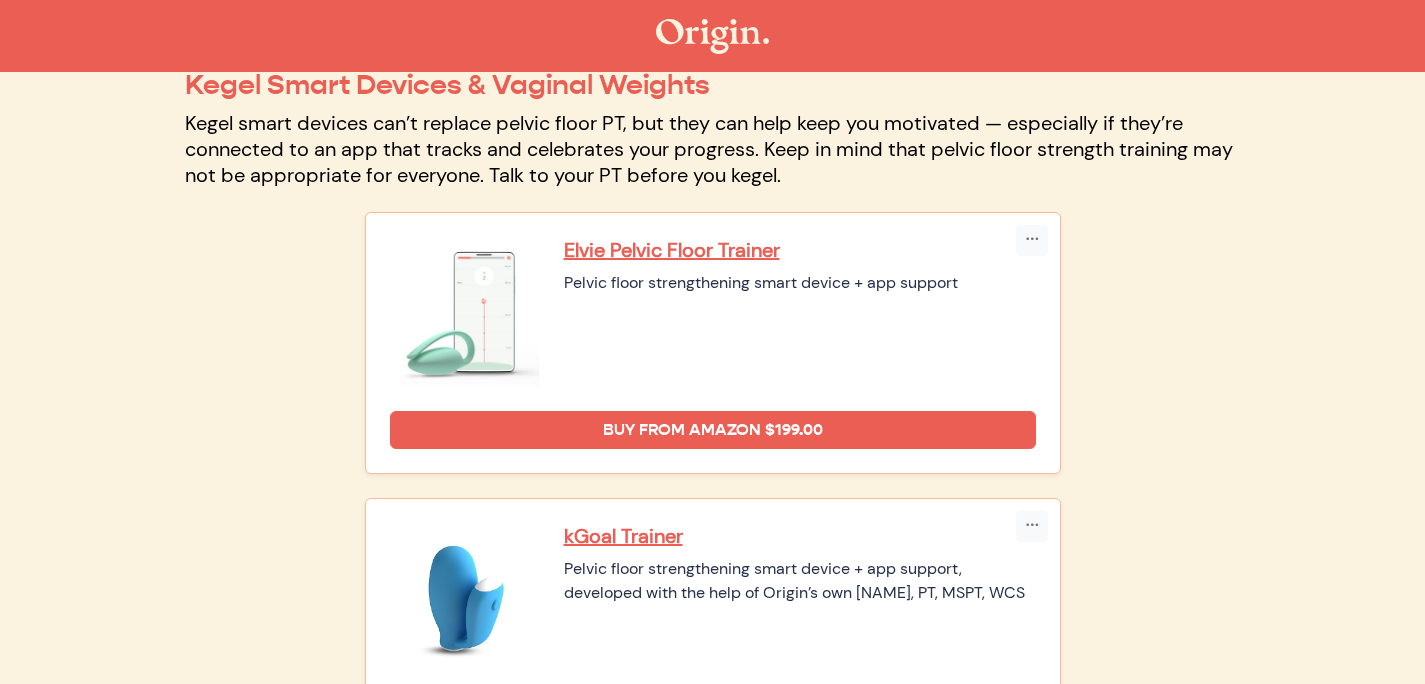 scroll, scrollTop: 0, scrollLeft: 0, axis: both 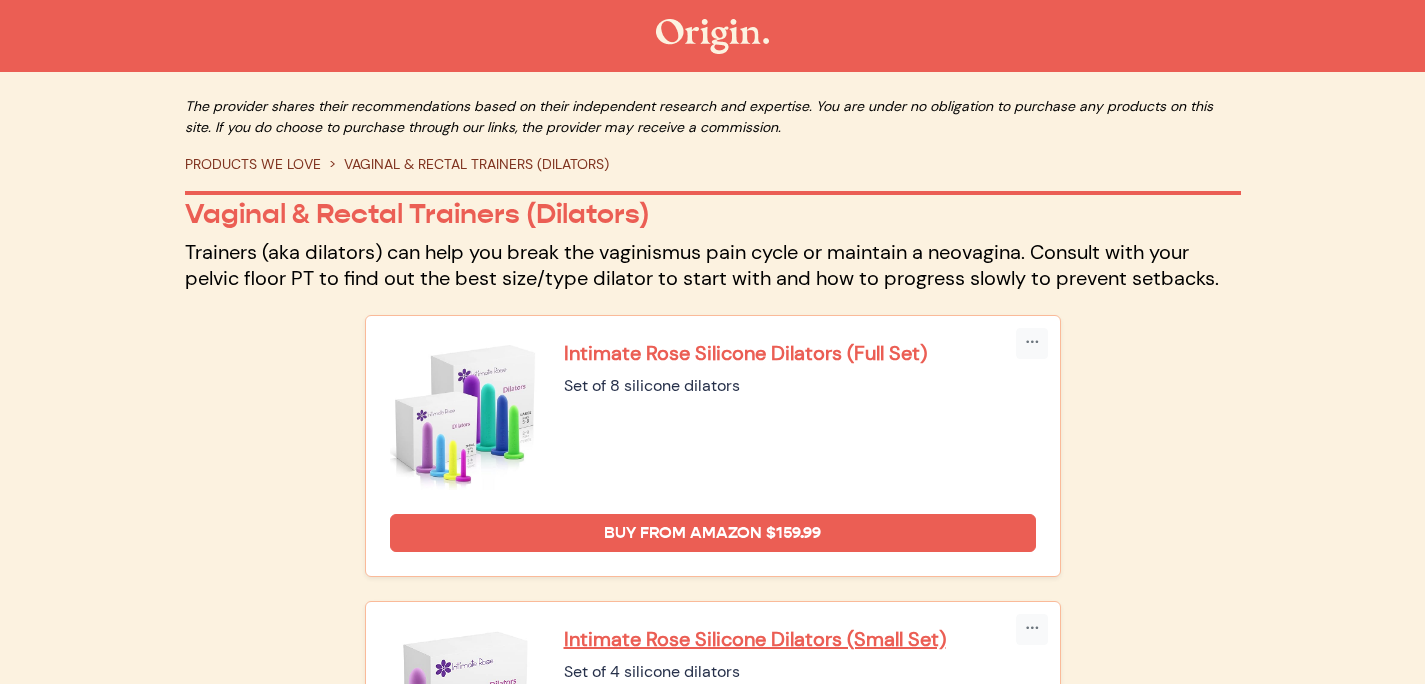 click on "Intimate Rose Silicone Dilators (Full Set)" at bounding box center [800, 353] 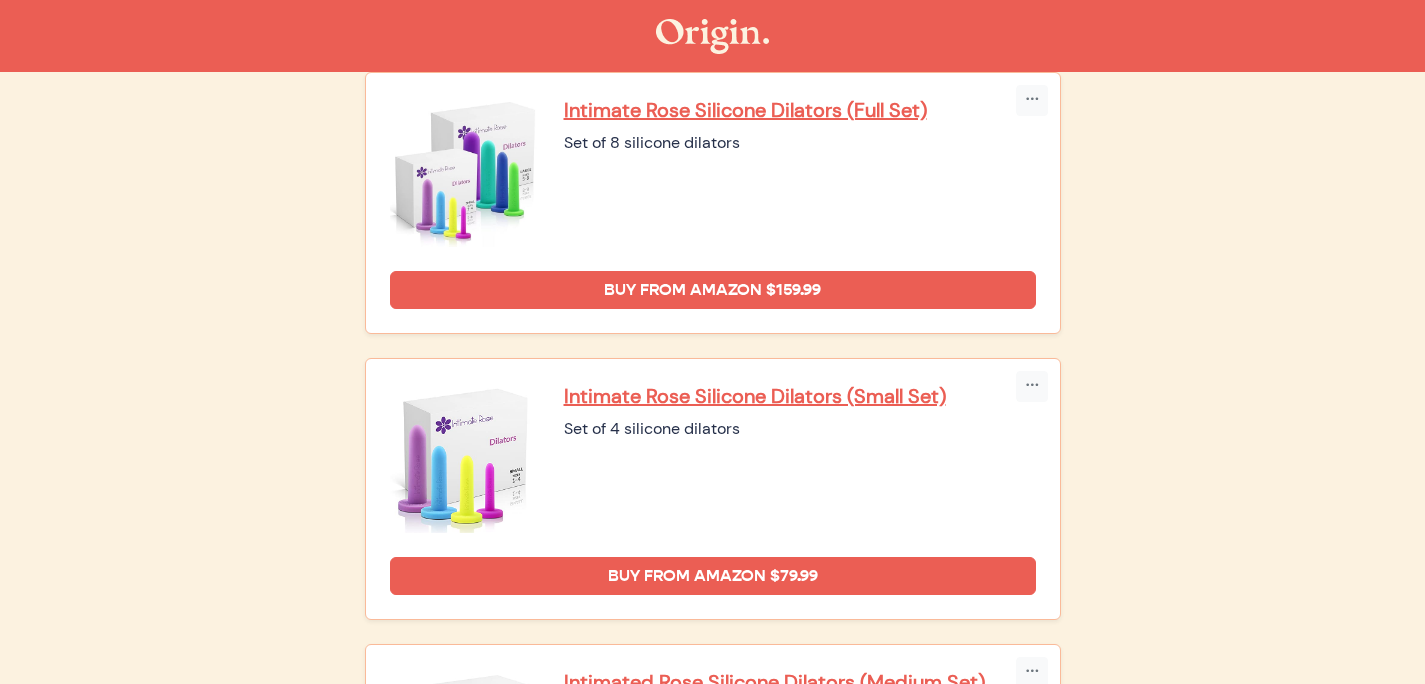 scroll, scrollTop: 0, scrollLeft: 0, axis: both 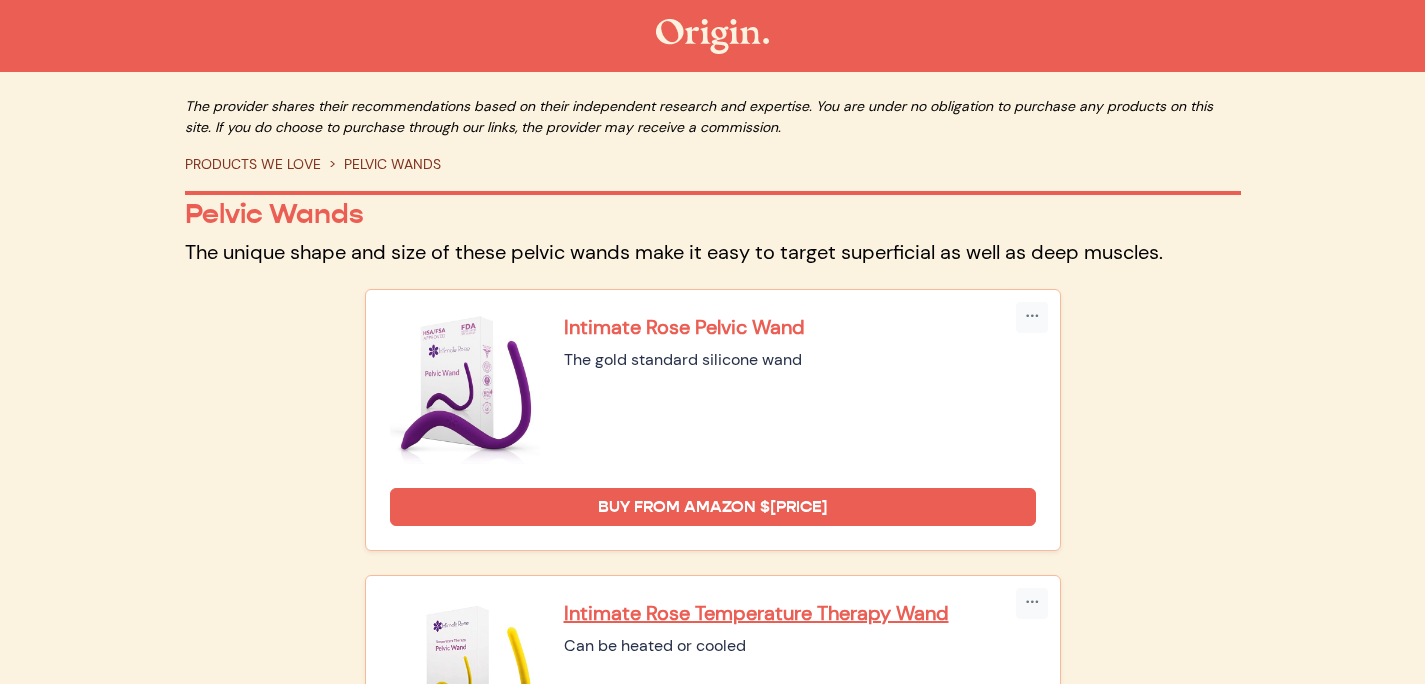 click on "Intimate Rose Pelvic Wand" at bounding box center (800, 327) 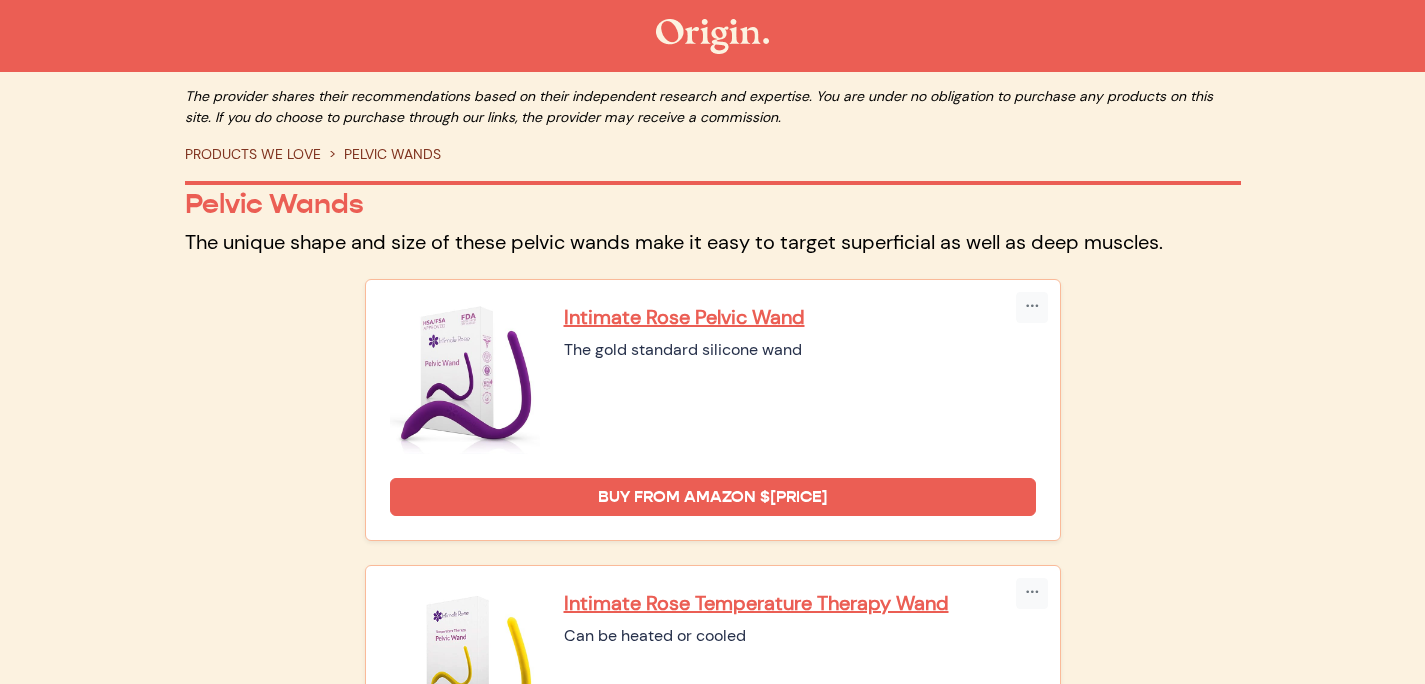 scroll, scrollTop: 0, scrollLeft: 0, axis: both 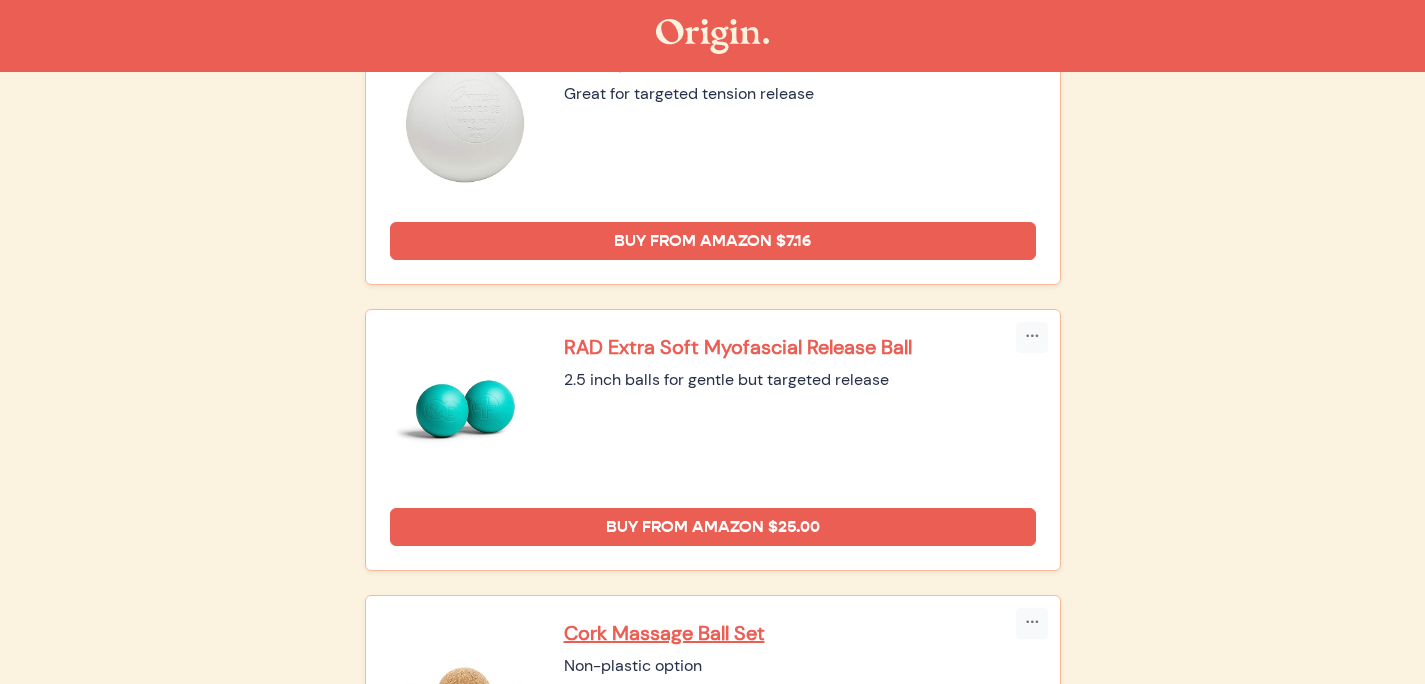 click on "RAD Extra Soft Myofascial Release Ball" at bounding box center [800, 347] 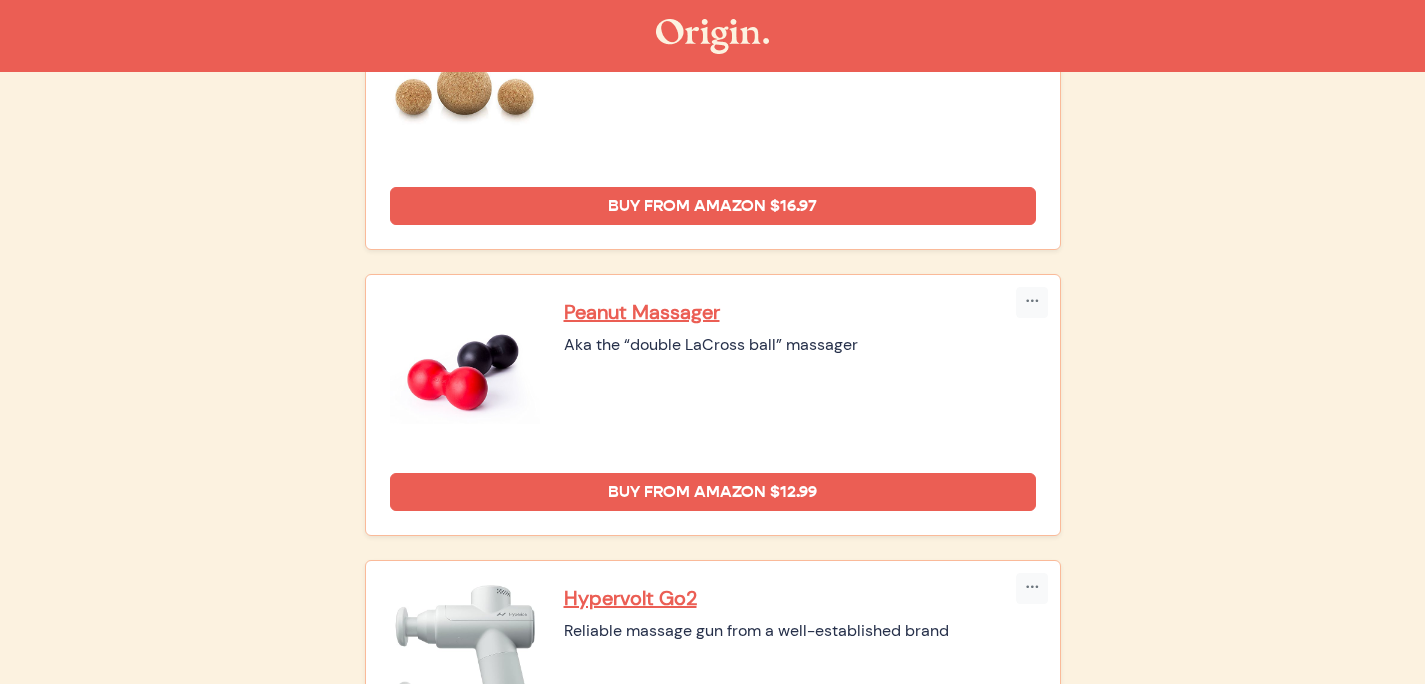 scroll, scrollTop: 901, scrollLeft: 0, axis: vertical 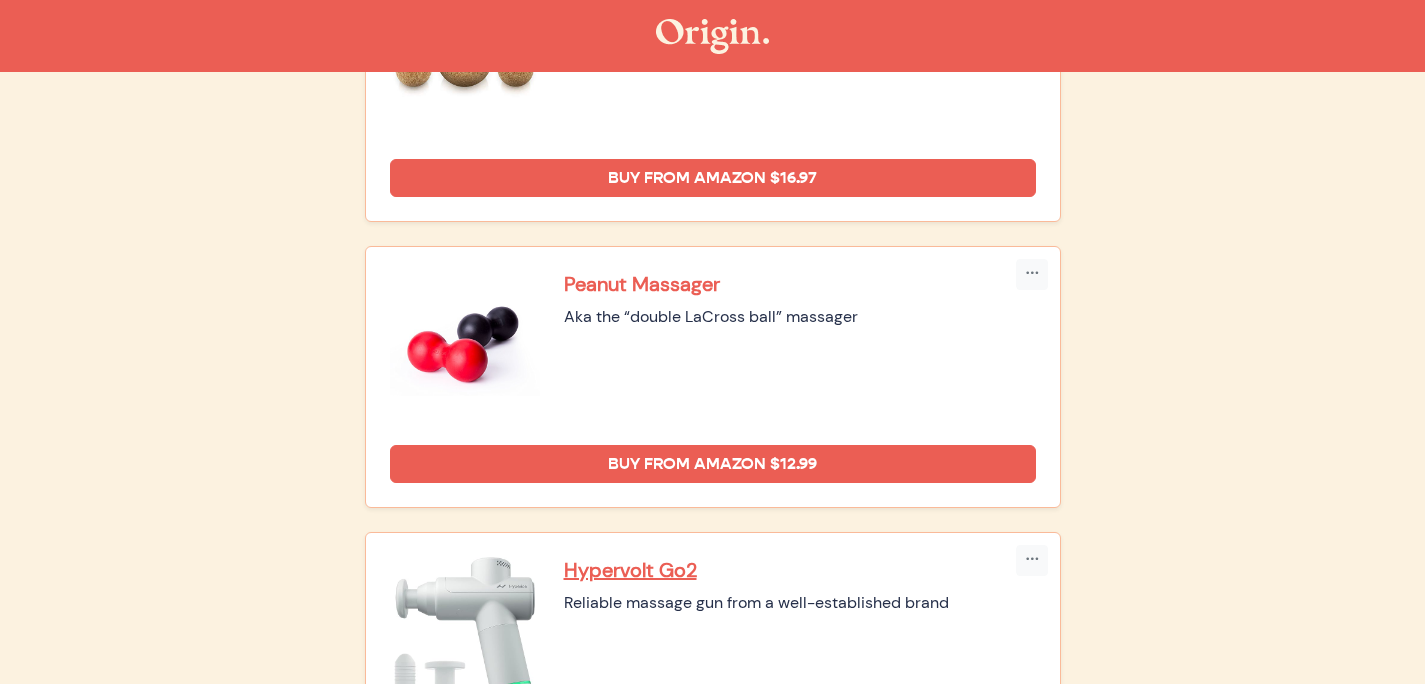 click on "Peanut Massager" at bounding box center (800, 284) 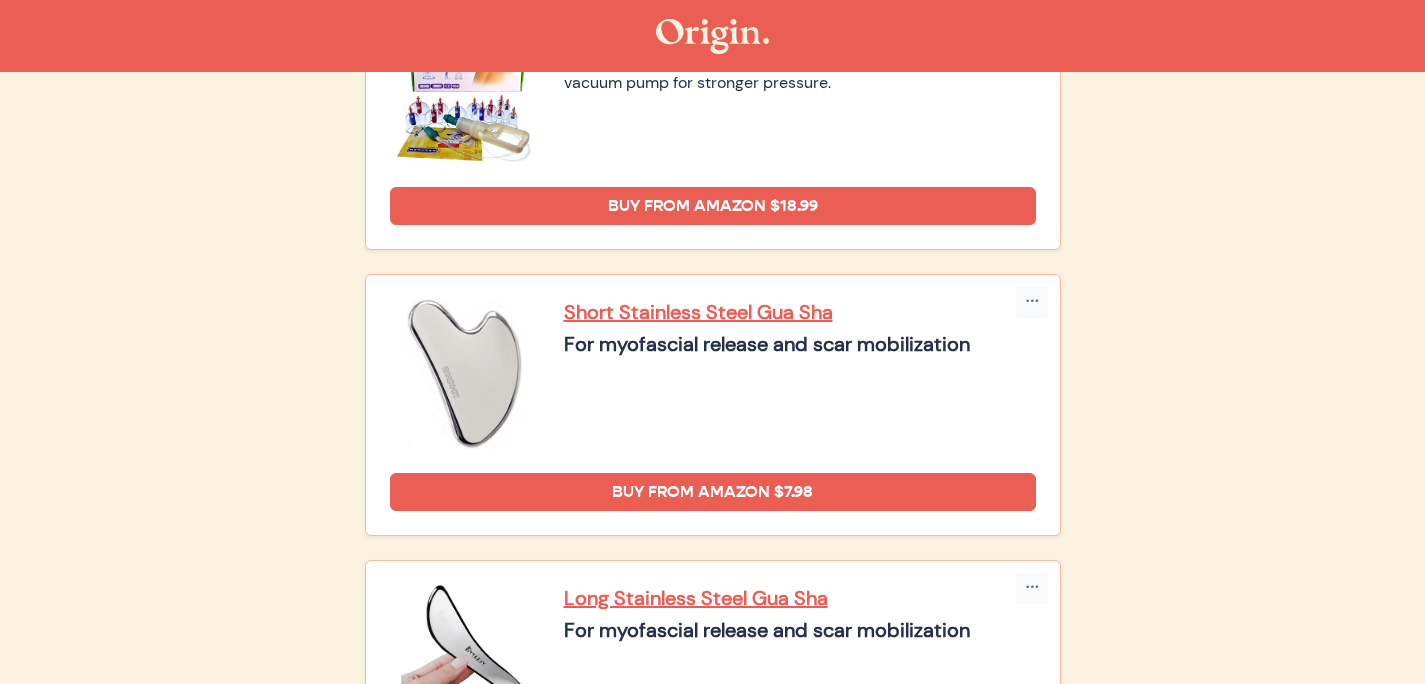 scroll, scrollTop: 2887, scrollLeft: 0, axis: vertical 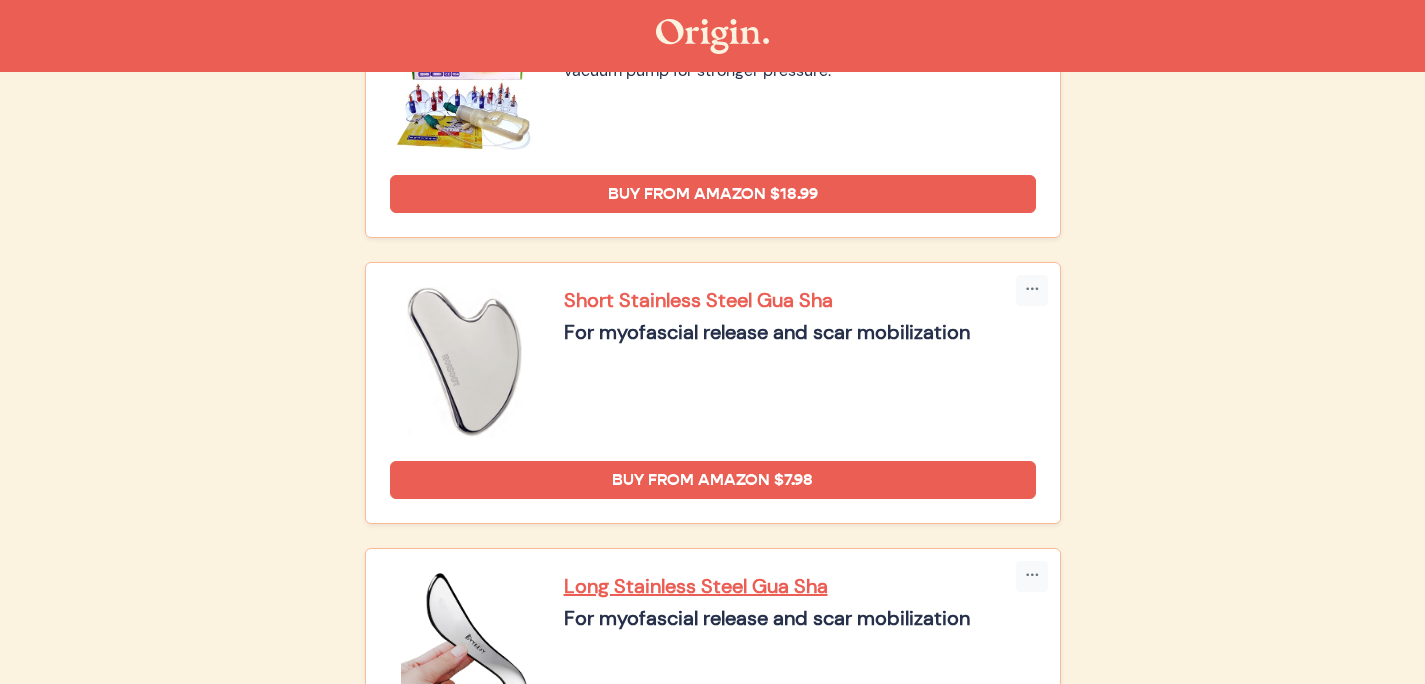 click on "Short Stainless Steel Gua Sha" at bounding box center [800, 300] 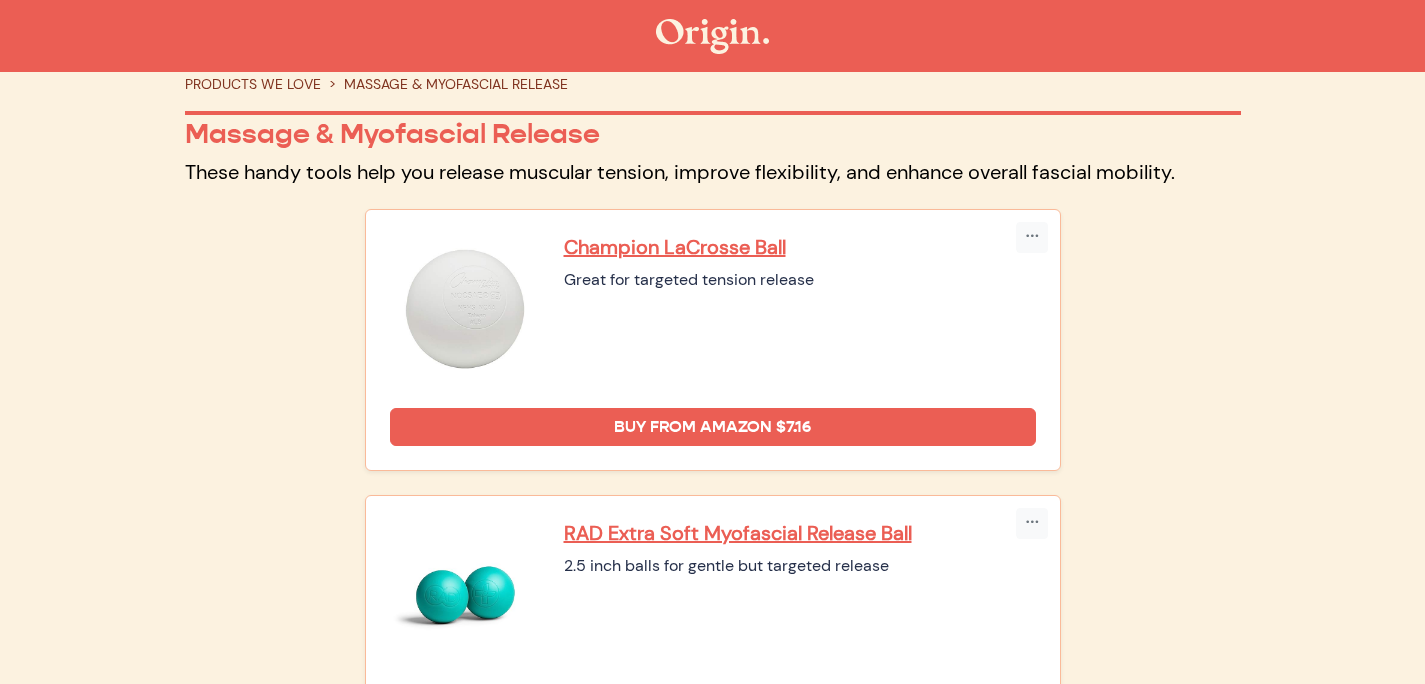 scroll, scrollTop: 0, scrollLeft: 0, axis: both 